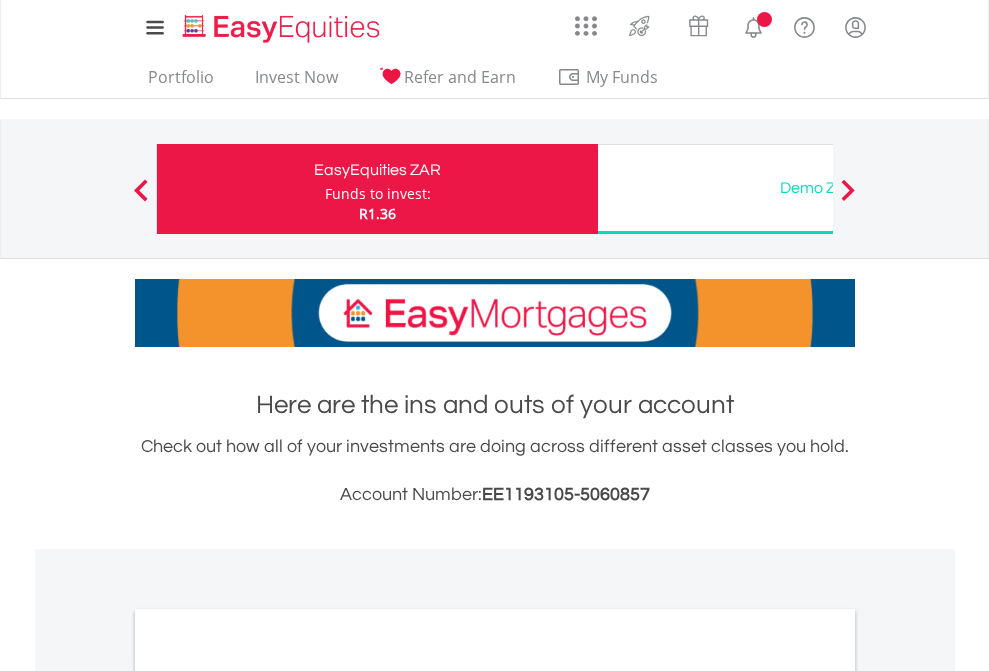 scroll, scrollTop: 0, scrollLeft: 0, axis: both 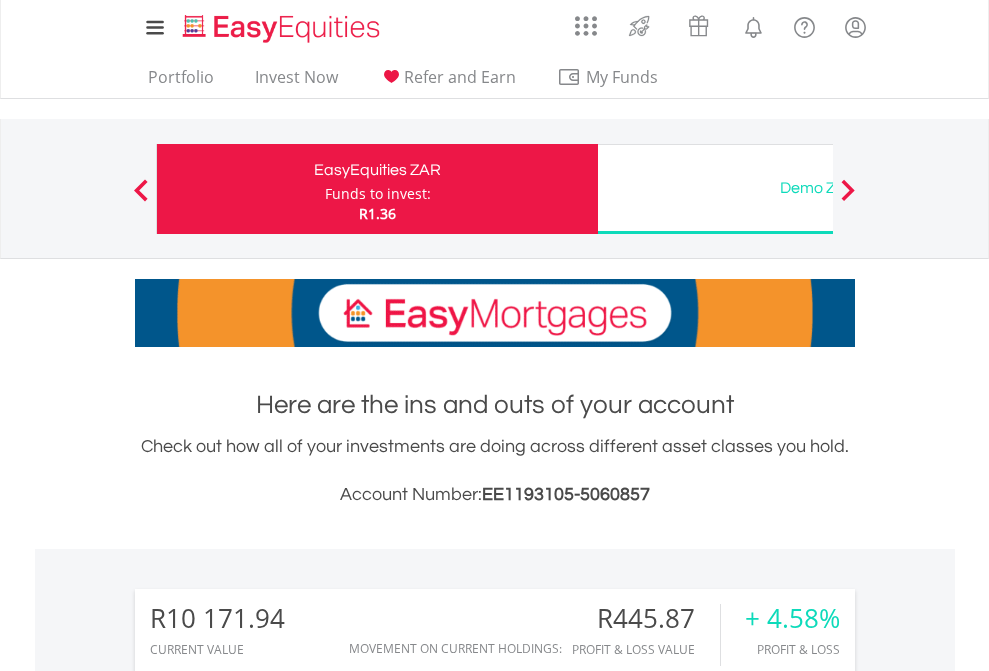 click on "Funds to invest:" at bounding box center [378, 194] 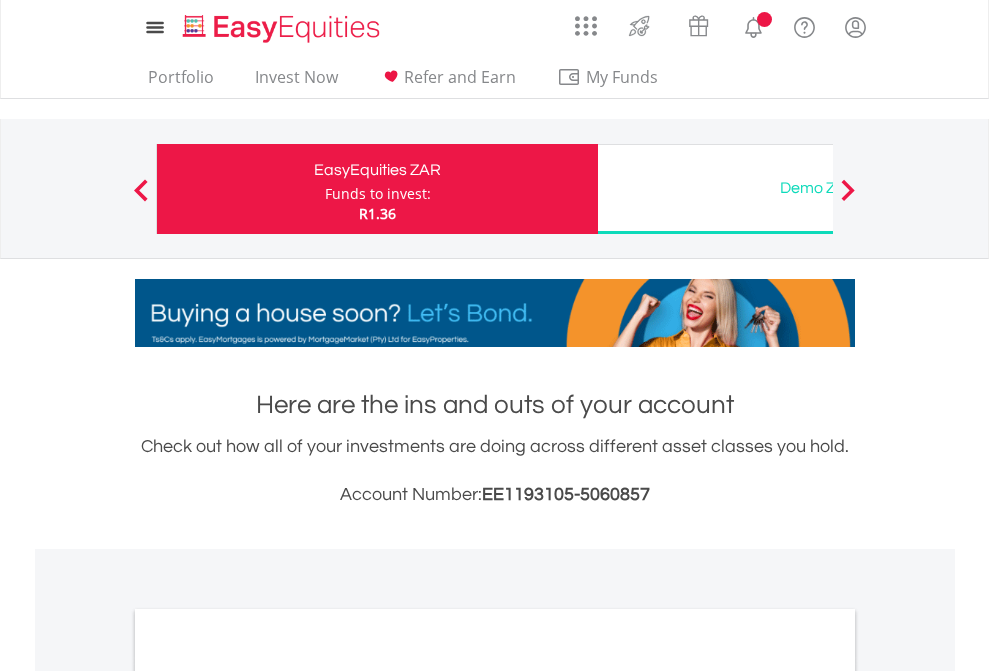 scroll, scrollTop: 0, scrollLeft: 0, axis: both 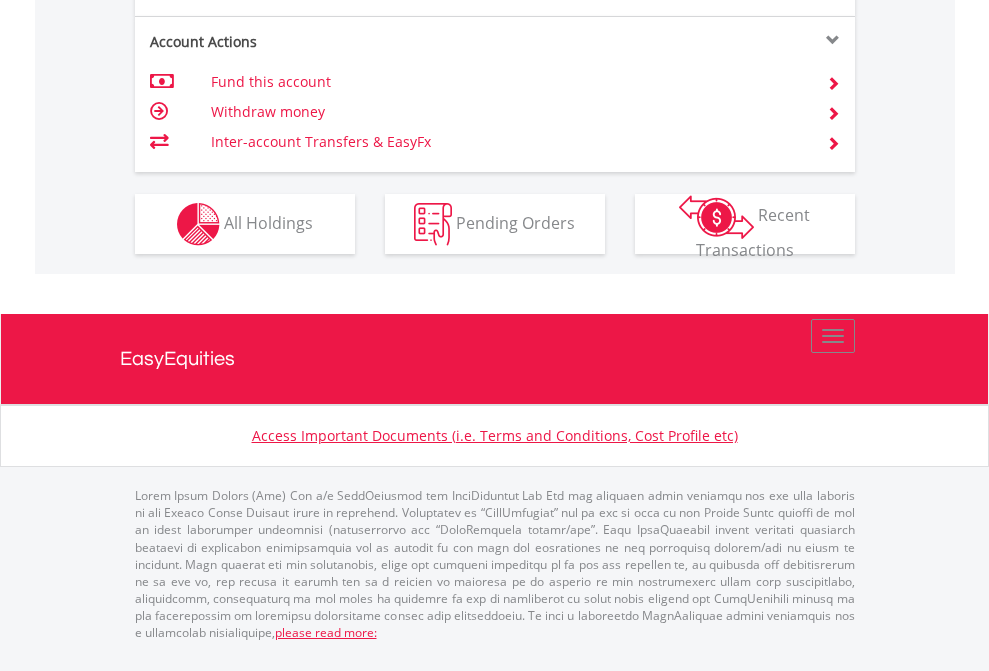 click on "Investment types" at bounding box center [706, -337] 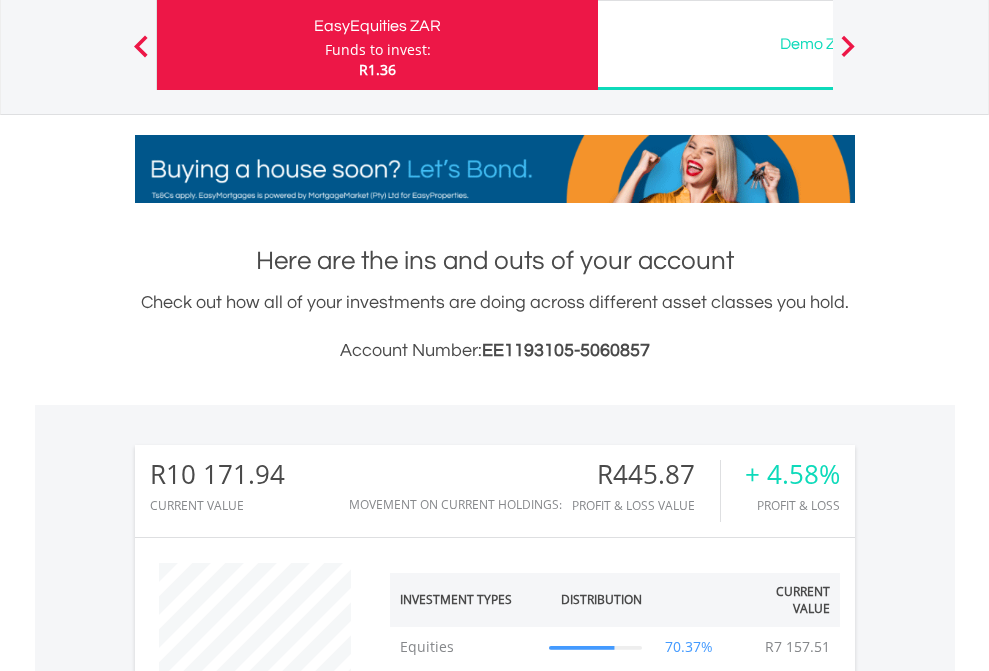 click on "Funds to invest:" at bounding box center [378, 50] 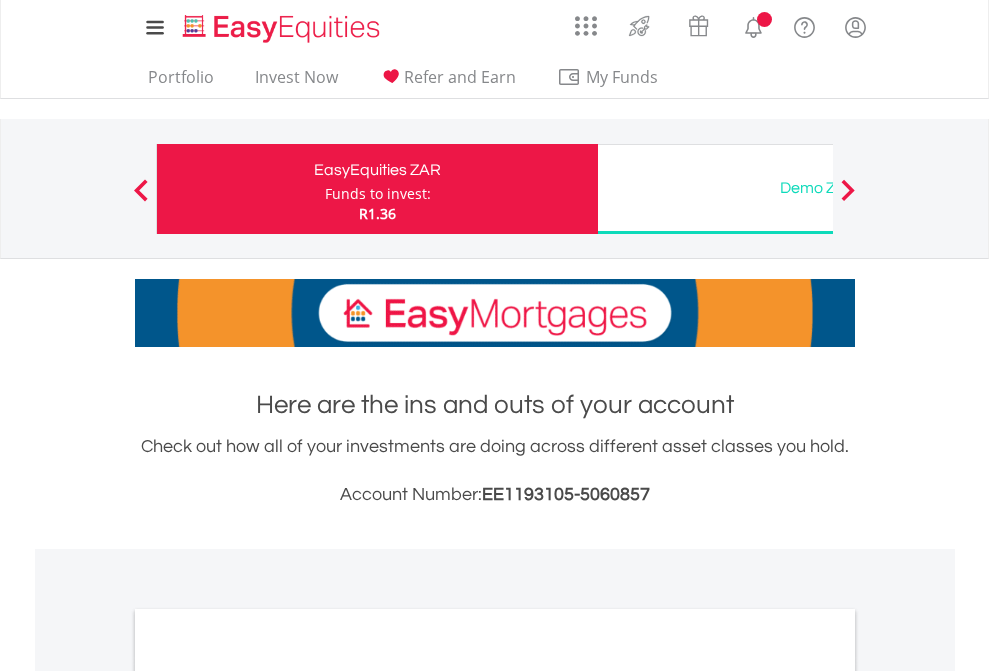 scroll, scrollTop: 0, scrollLeft: 0, axis: both 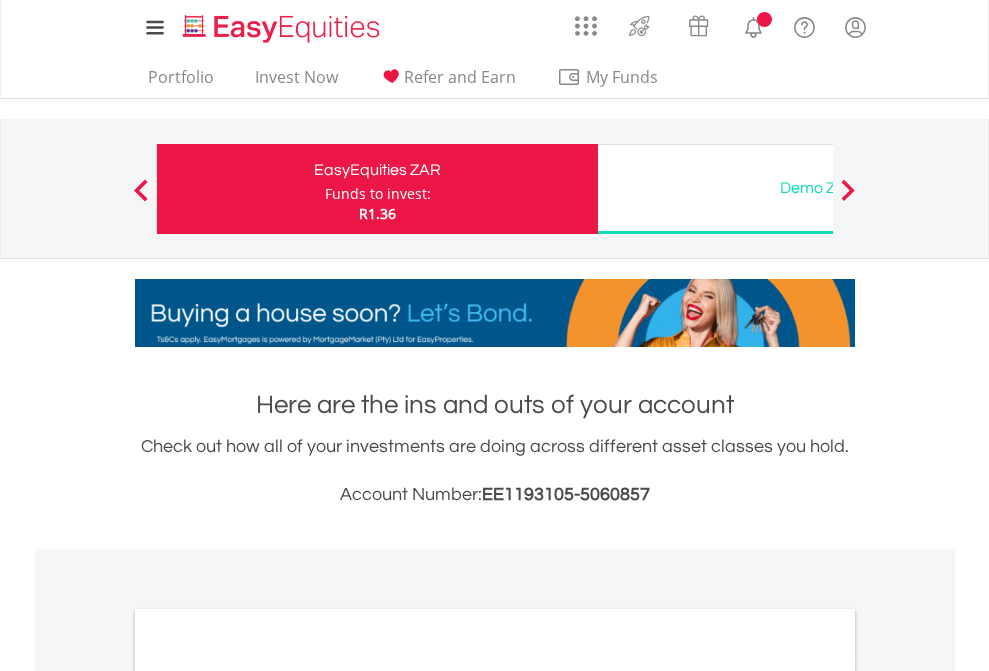 click on "All Holdings" at bounding box center (268, 1096) 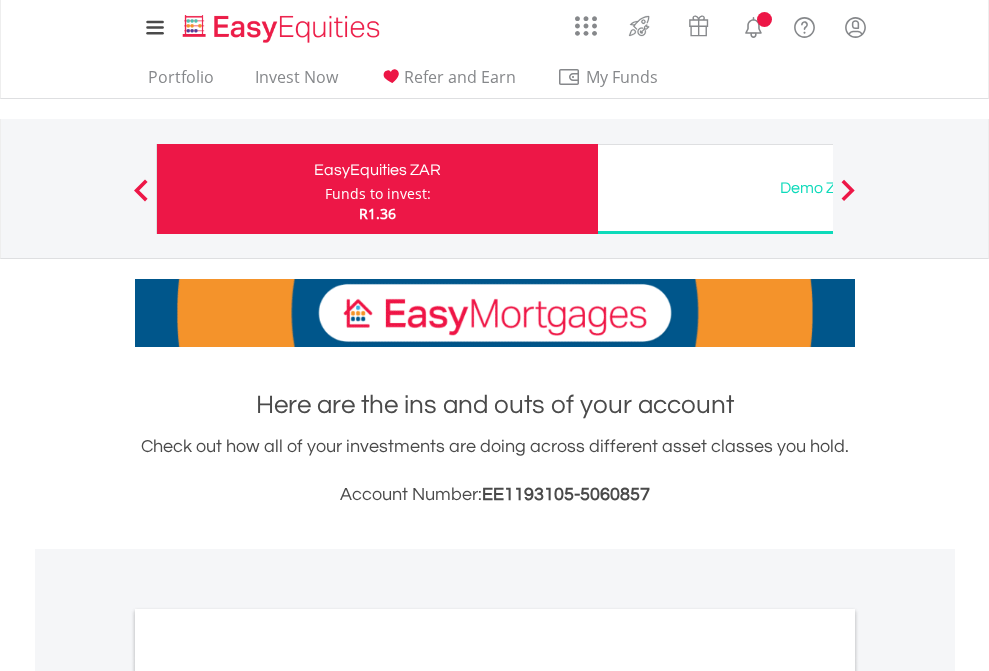 scroll, scrollTop: 1202, scrollLeft: 0, axis: vertical 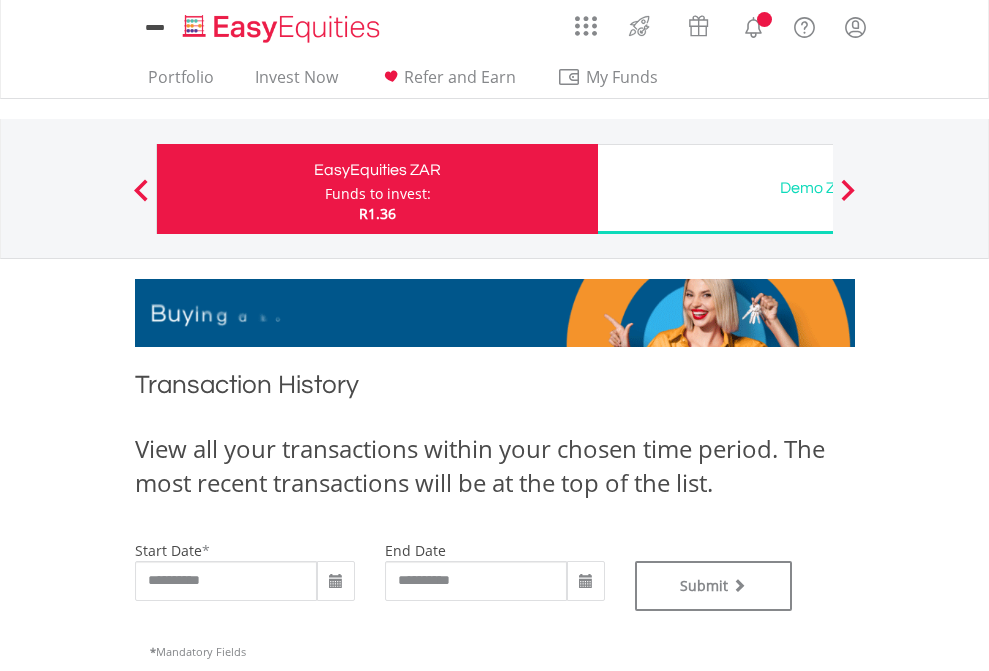click on "Funds to invest:" at bounding box center [378, 194] 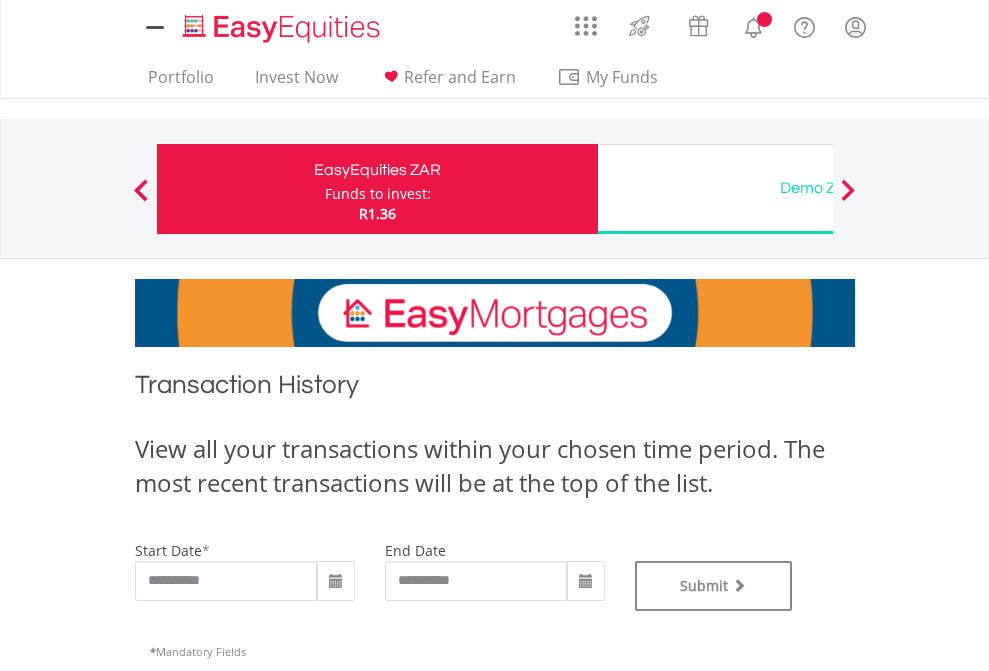 type on "**********" 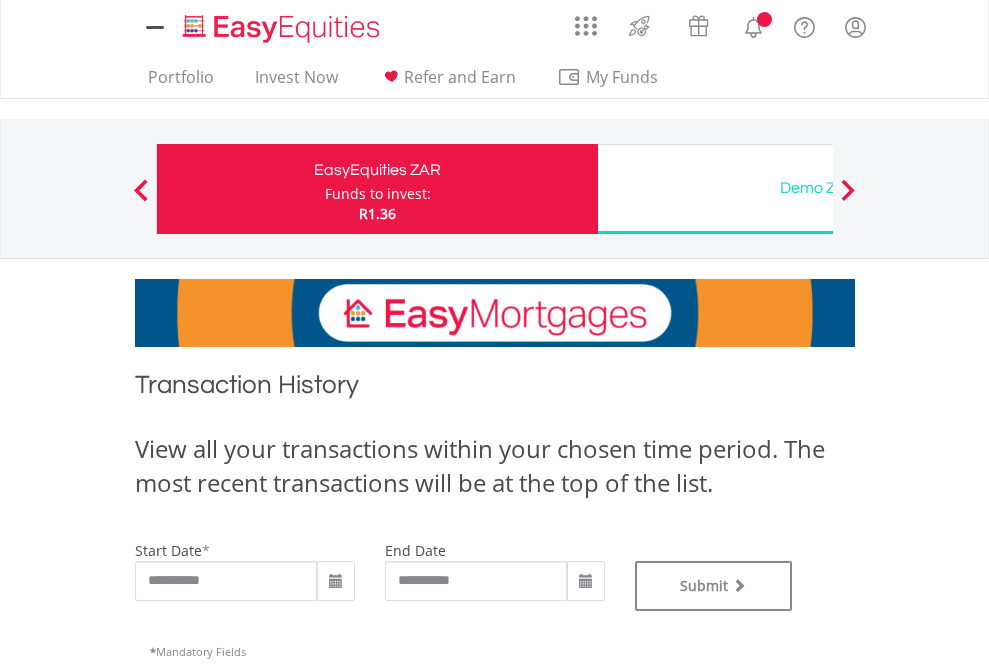 scroll, scrollTop: 0, scrollLeft: 0, axis: both 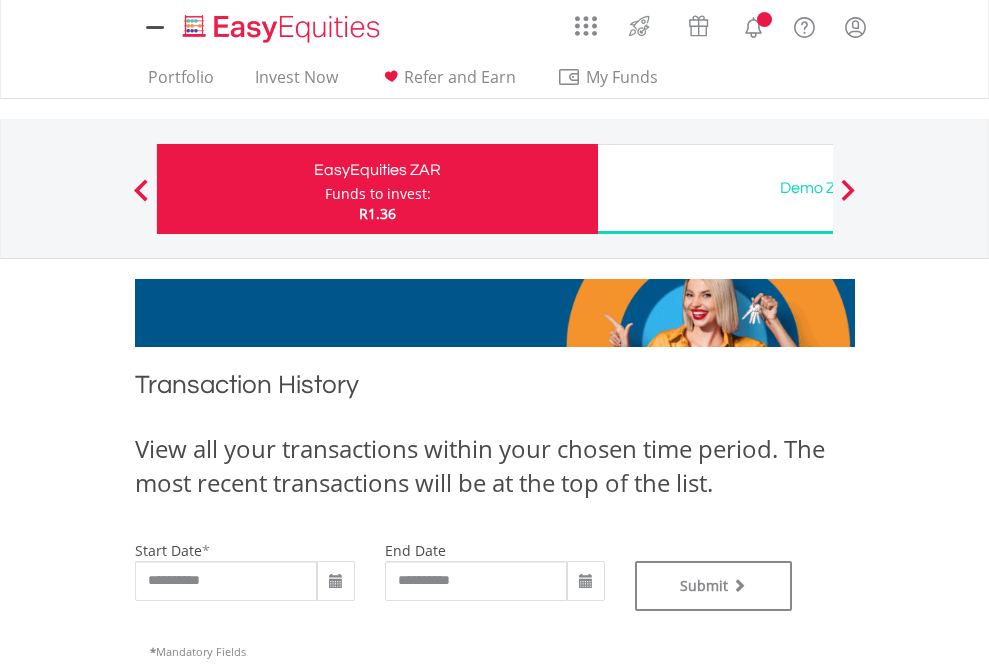 type on "**********" 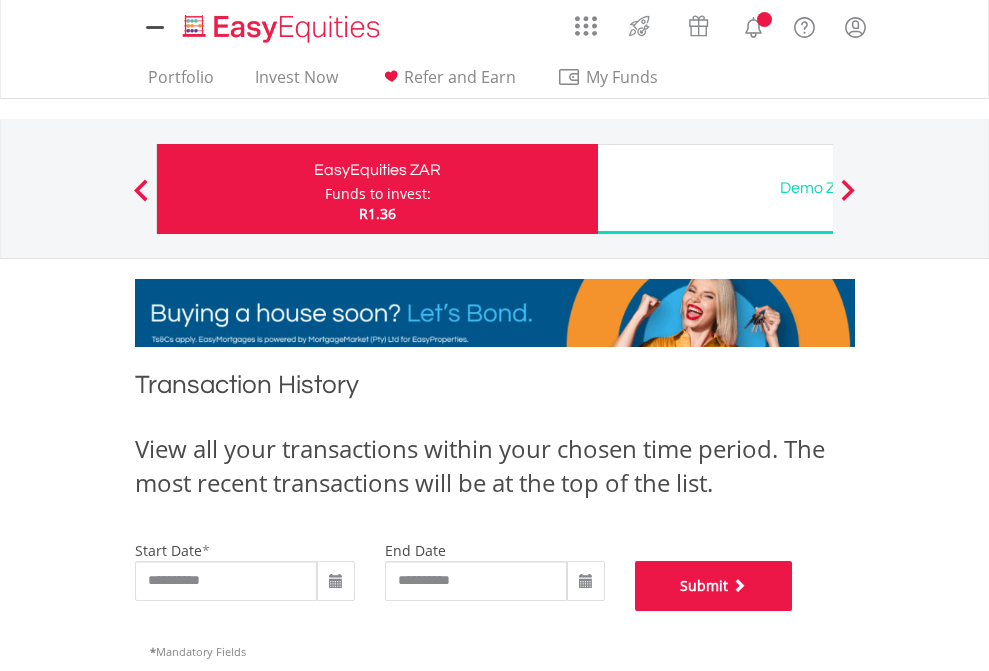 click on "Submit" at bounding box center [714, 586] 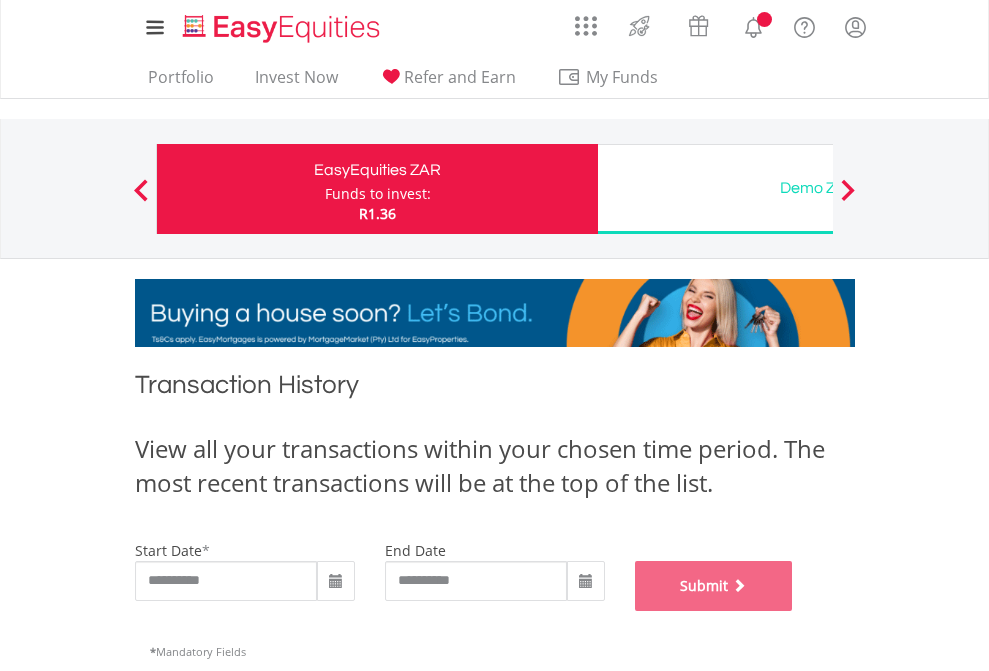 scroll, scrollTop: 811, scrollLeft: 0, axis: vertical 